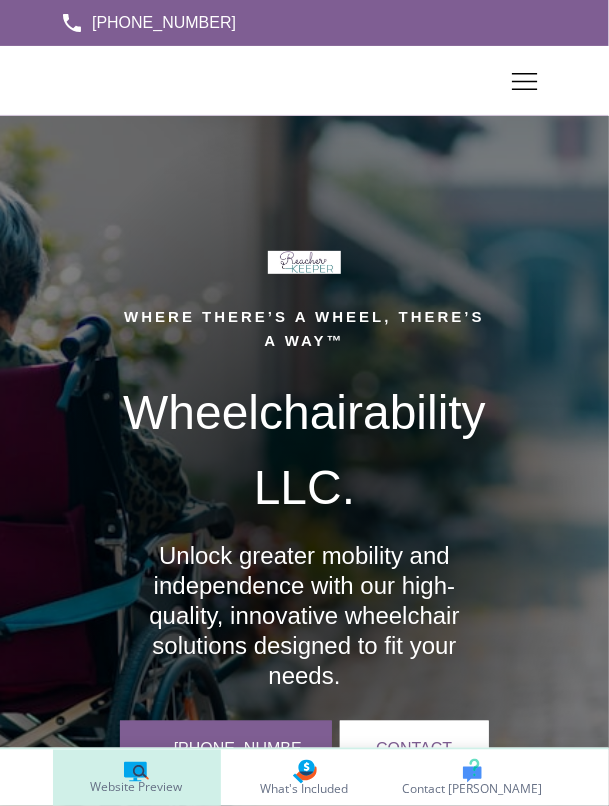 scroll, scrollTop: 0, scrollLeft: 0, axis: both 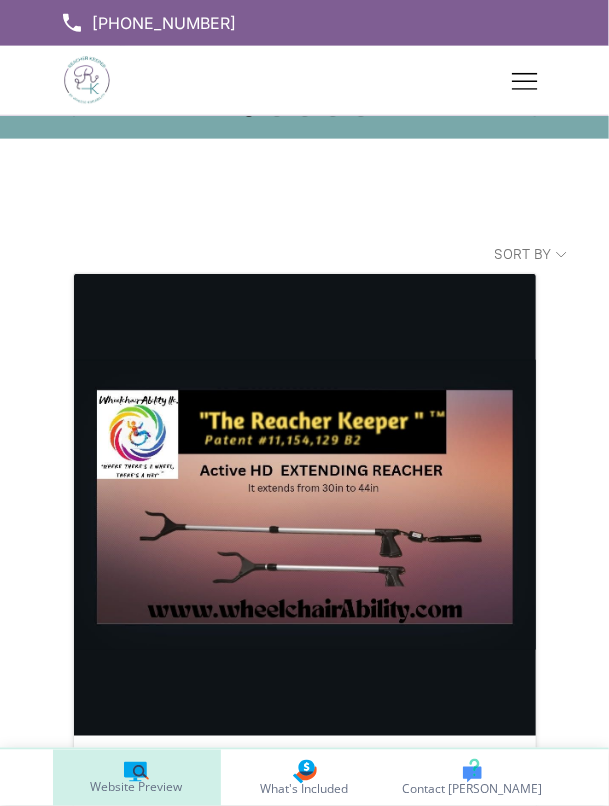 click on "Reacher Keeper Active HD Reacher Keeper Active HD $14.95  Buy Now" at bounding box center (304, 571) 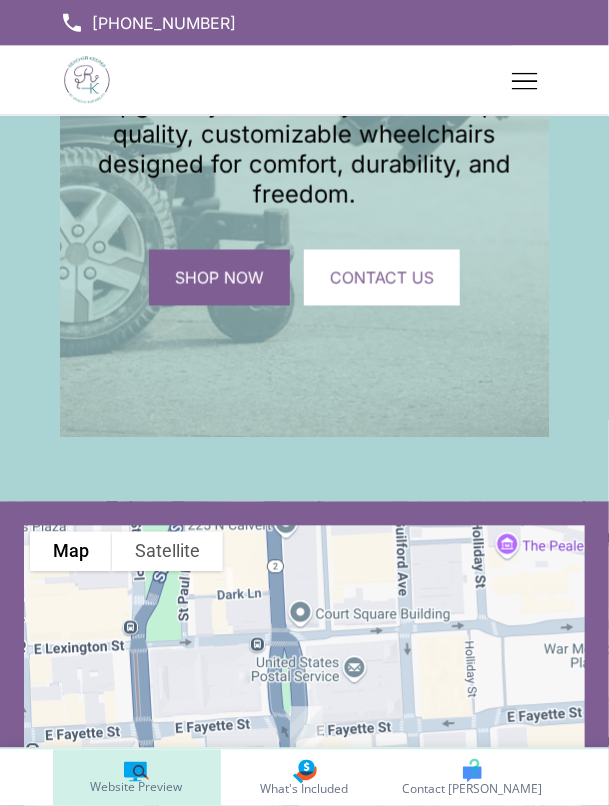 scroll, scrollTop: 5177, scrollLeft: 0, axis: vertical 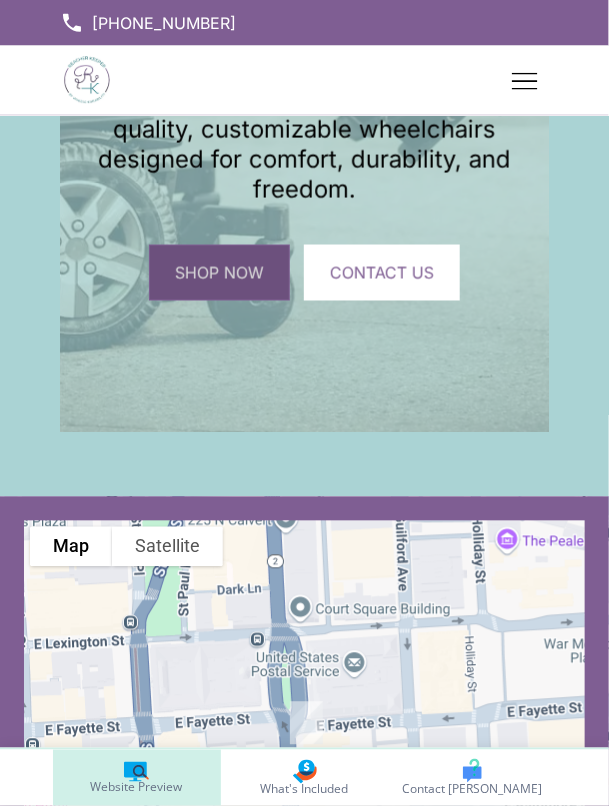 click on "SHOP NOW" at bounding box center (219, 273) 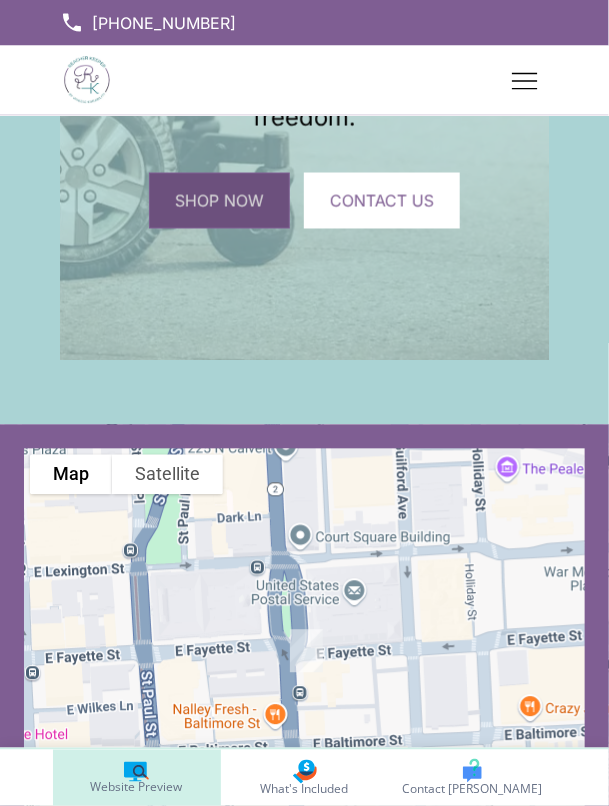 scroll, scrollTop: 5273, scrollLeft: 0, axis: vertical 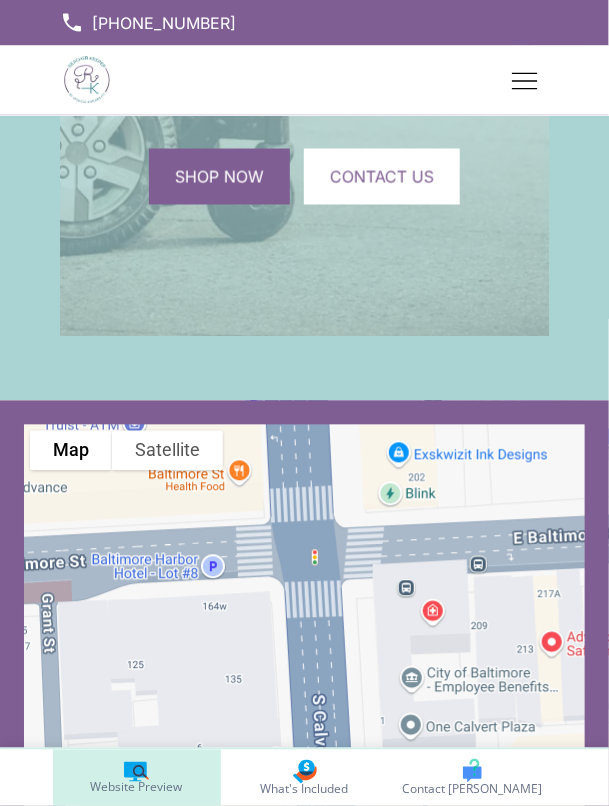 click at bounding box center [525, 81] 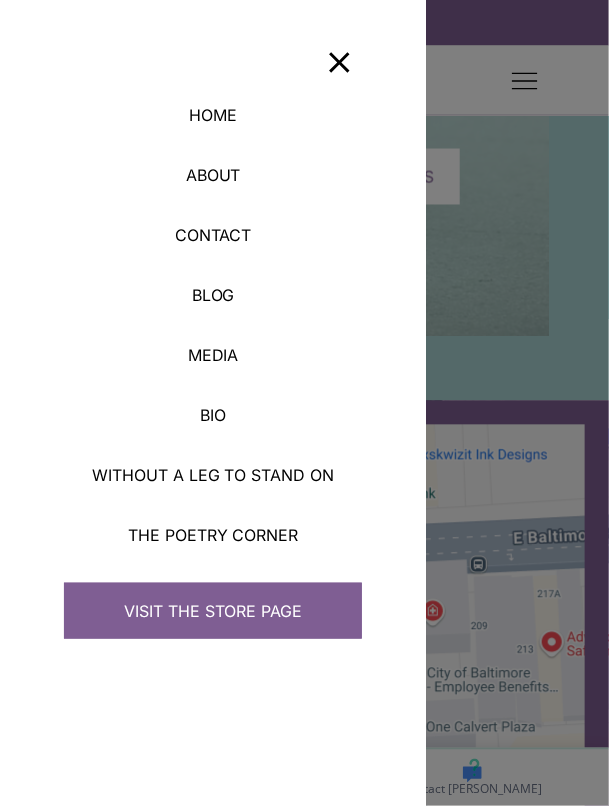 click on "THE POETRY CORNER" at bounding box center (213, 175) 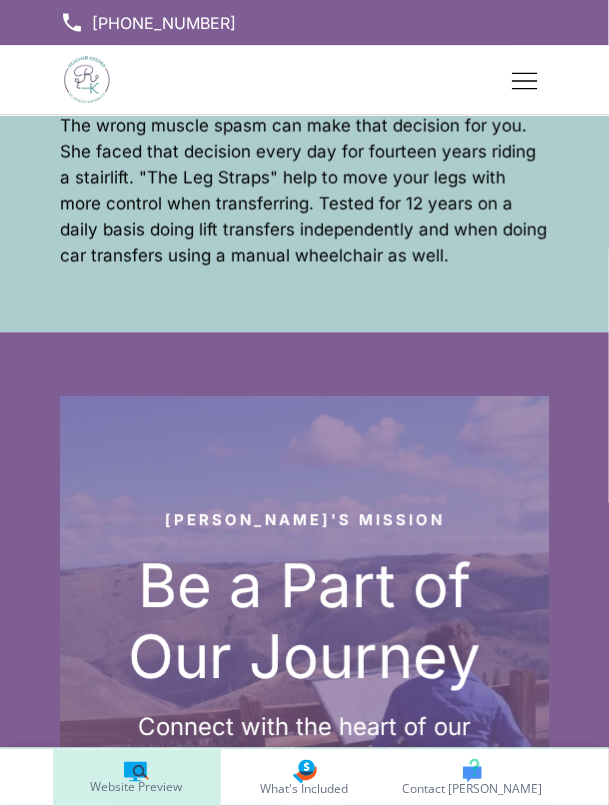 scroll, scrollTop: 3834, scrollLeft: 0, axis: vertical 